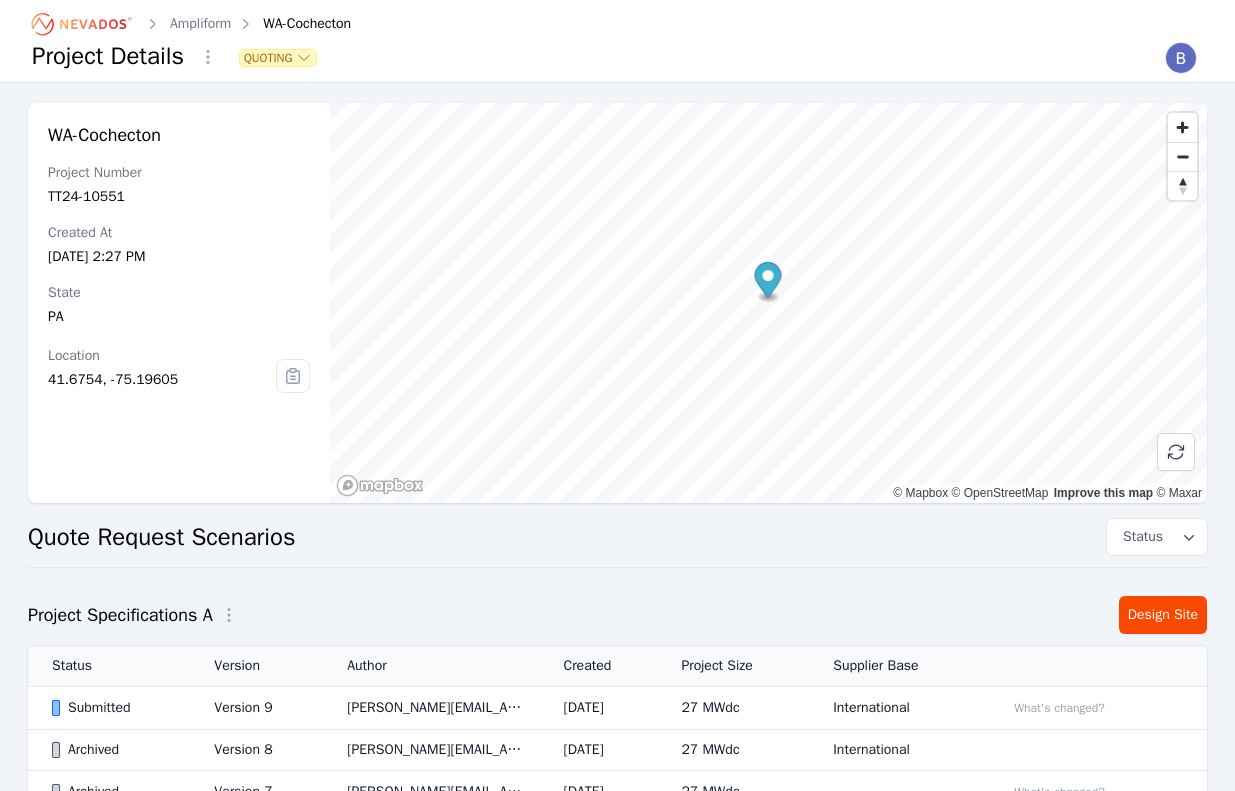scroll, scrollTop: 381, scrollLeft: 0, axis: vertical 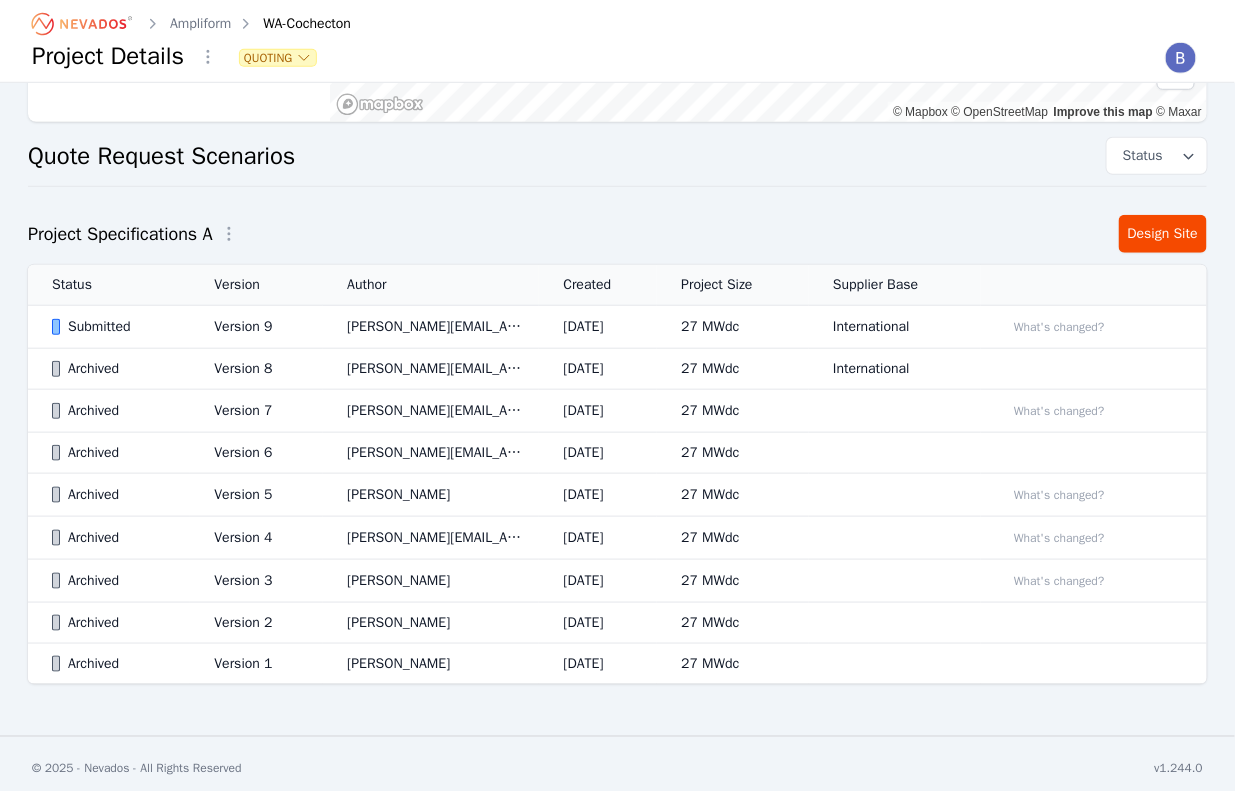 click on "Ampliform" at bounding box center (200, 24) 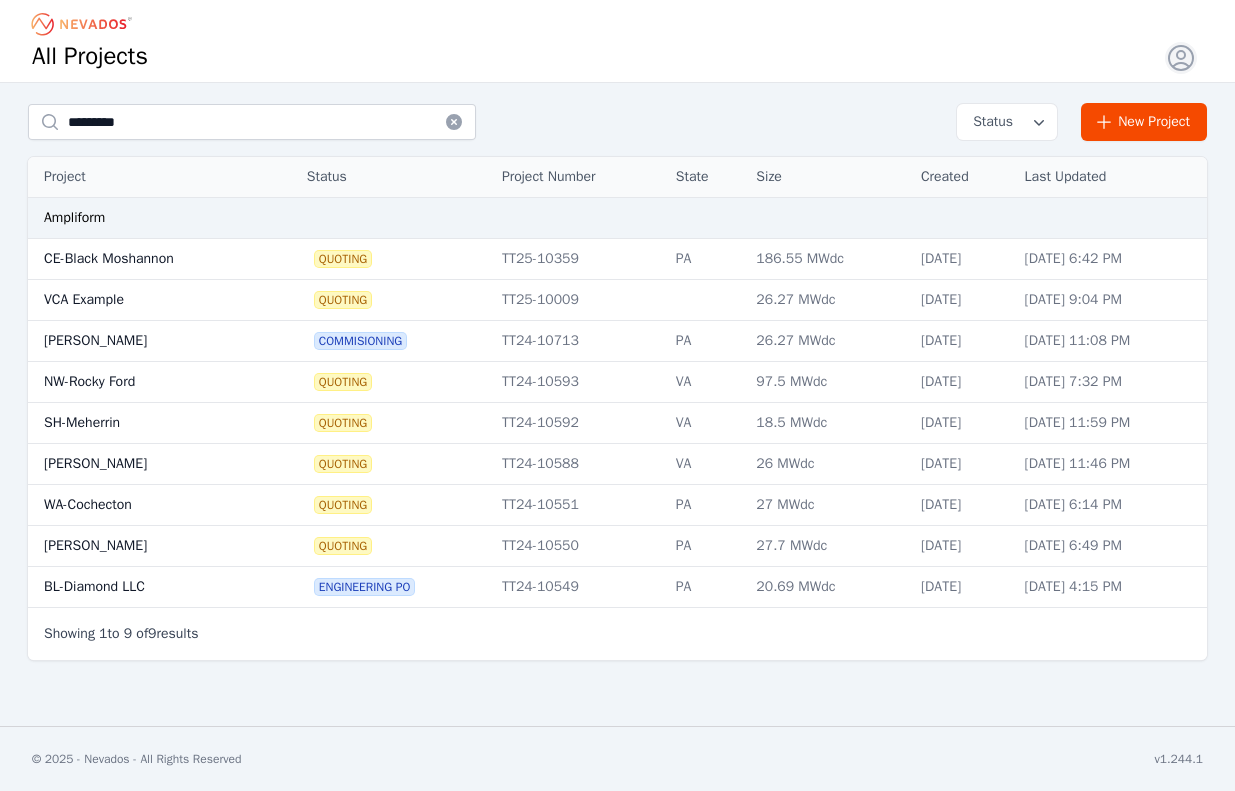 scroll, scrollTop: 0, scrollLeft: 0, axis: both 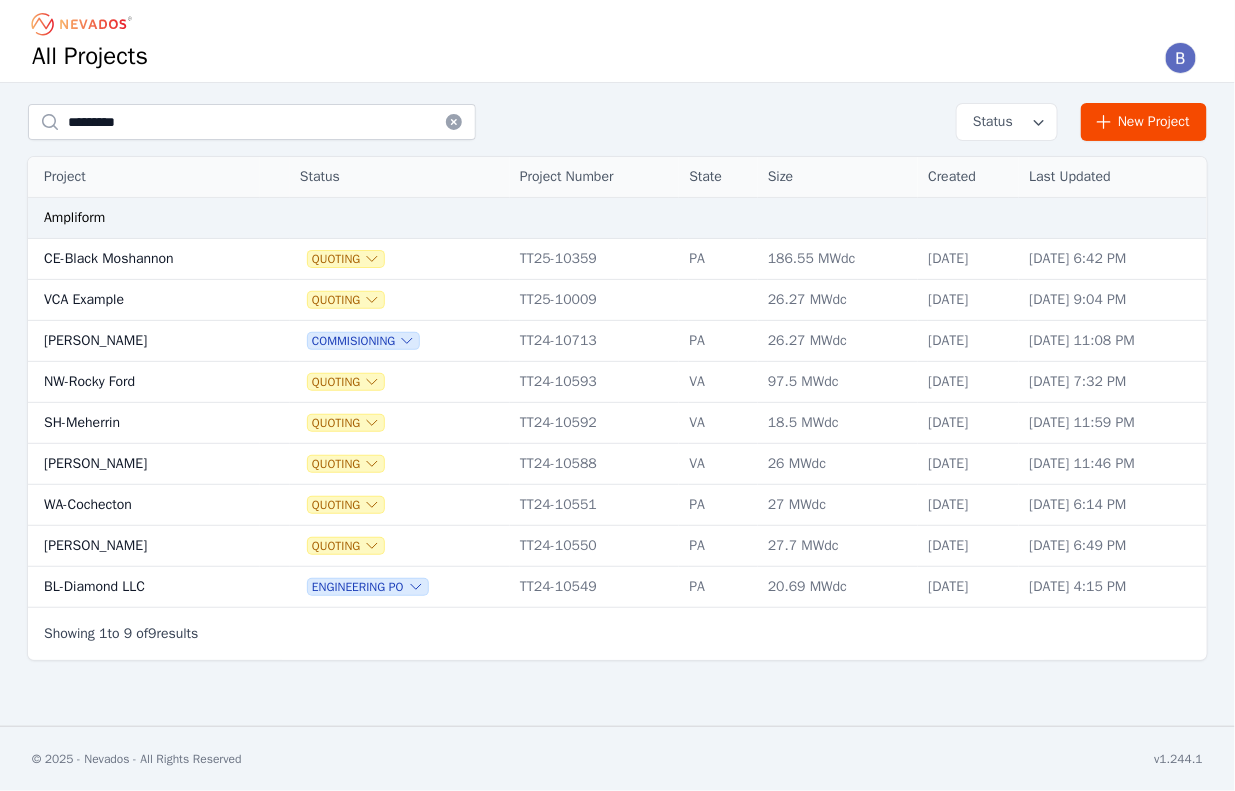 click on "BL Hileman" at bounding box center (144, 546) 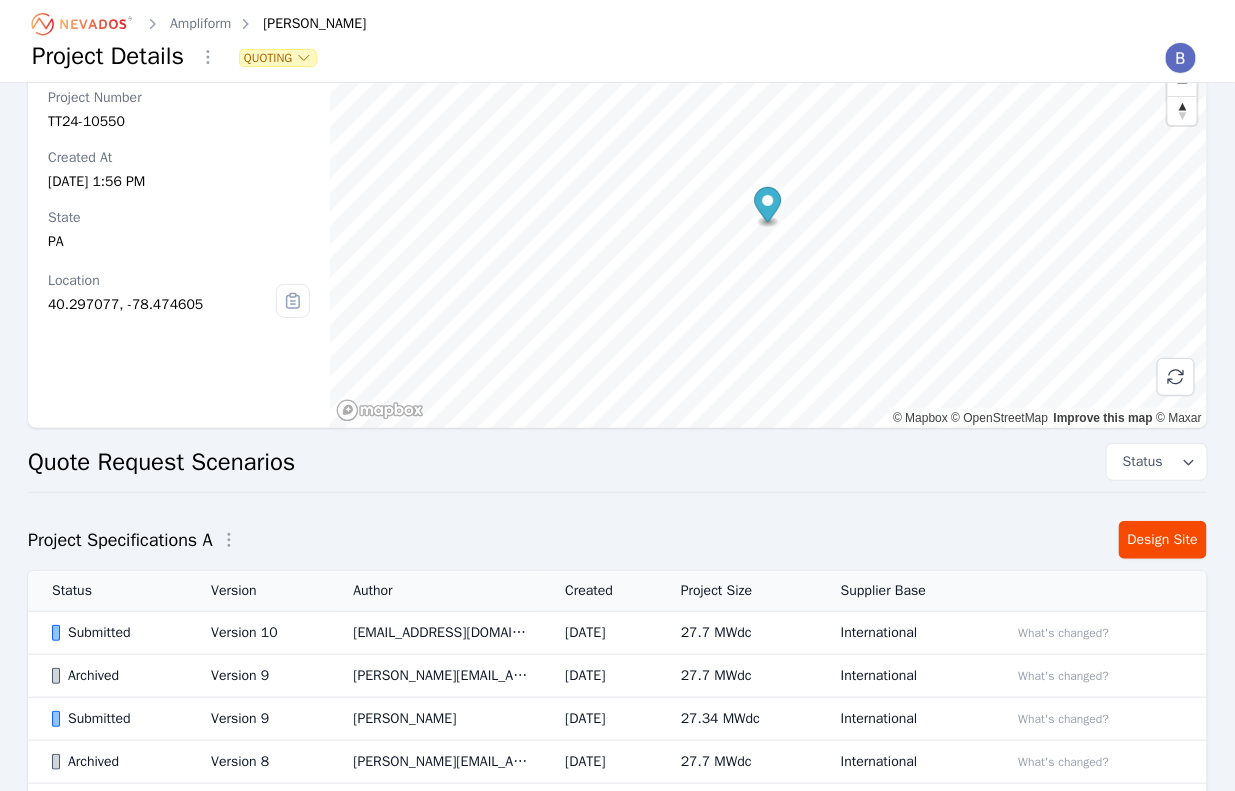 scroll, scrollTop: 0, scrollLeft: 0, axis: both 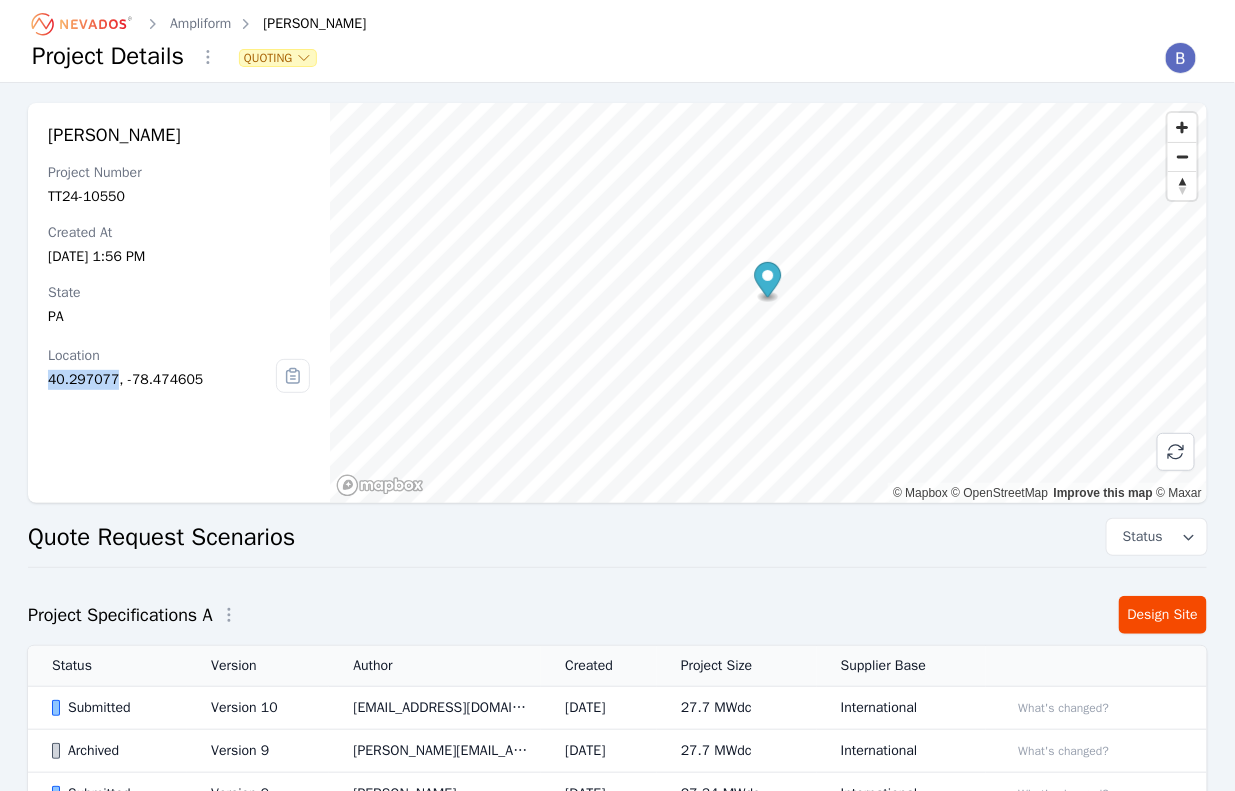 drag, startPoint x: 115, startPoint y: 375, endPoint x: 40, endPoint y: 380, distance: 75.16648 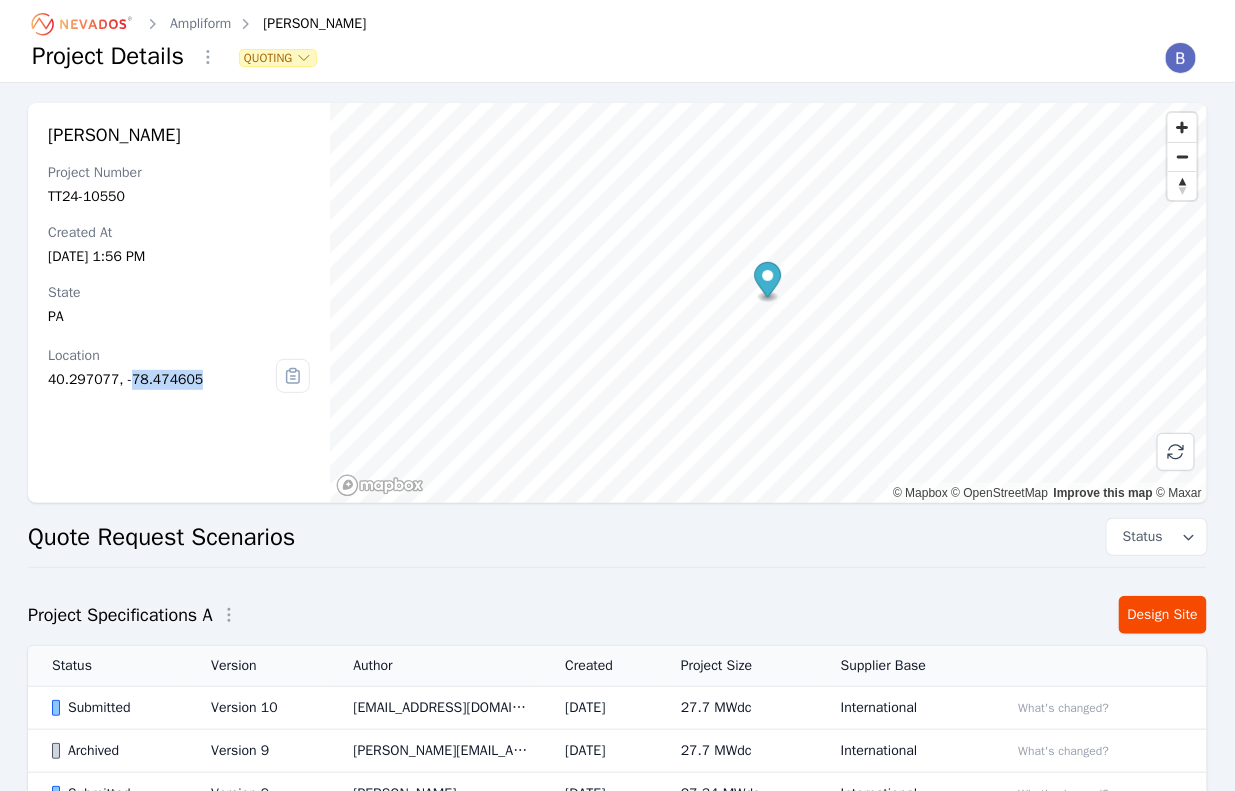 drag, startPoint x: 199, startPoint y: 378, endPoint x: 130, endPoint y: 378, distance: 69 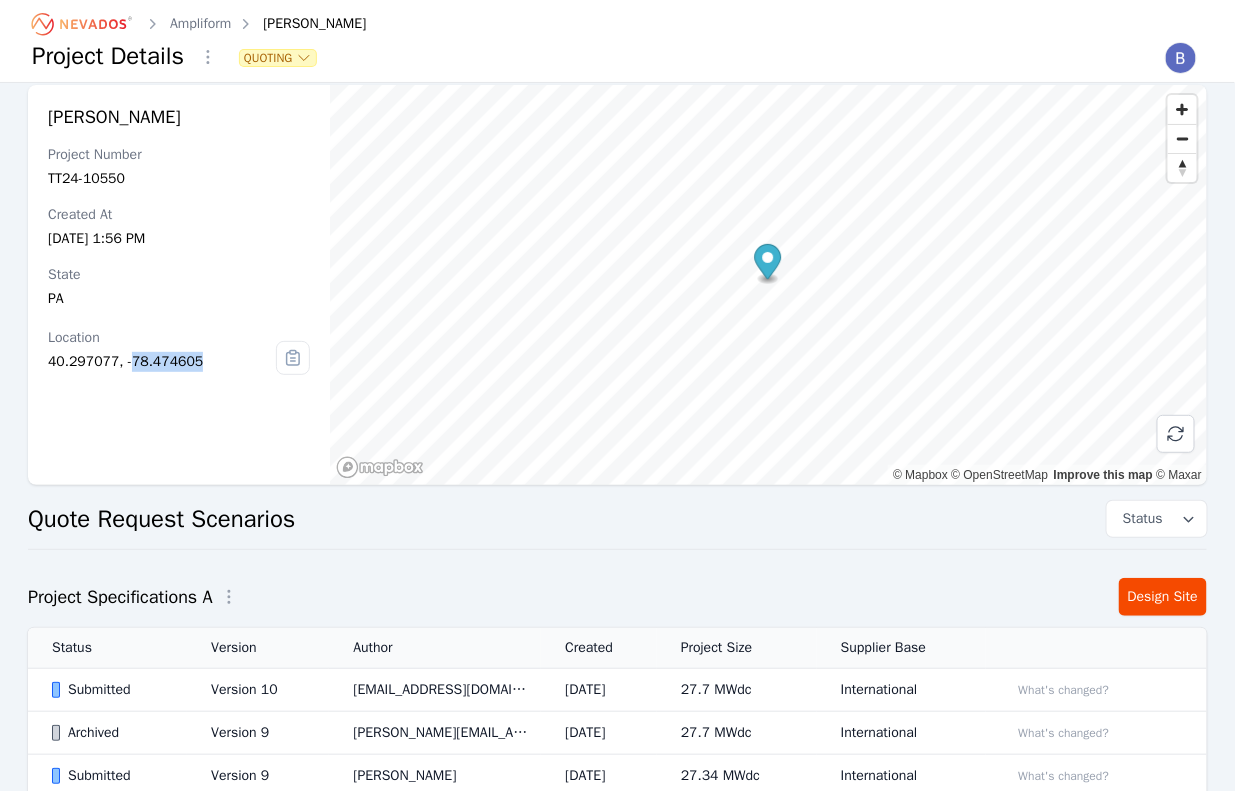 scroll, scrollTop: 0, scrollLeft: 0, axis: both 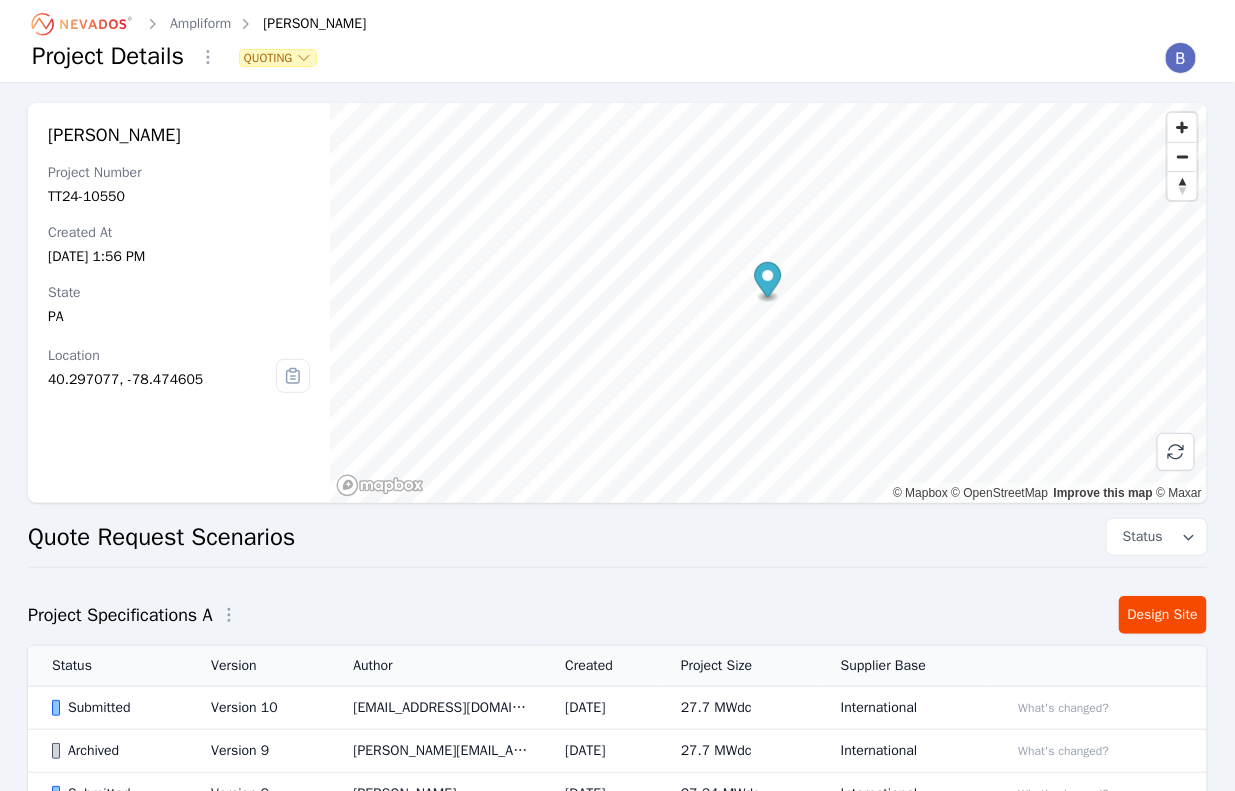 click on "Submitted" at bounding box center [114, 708] 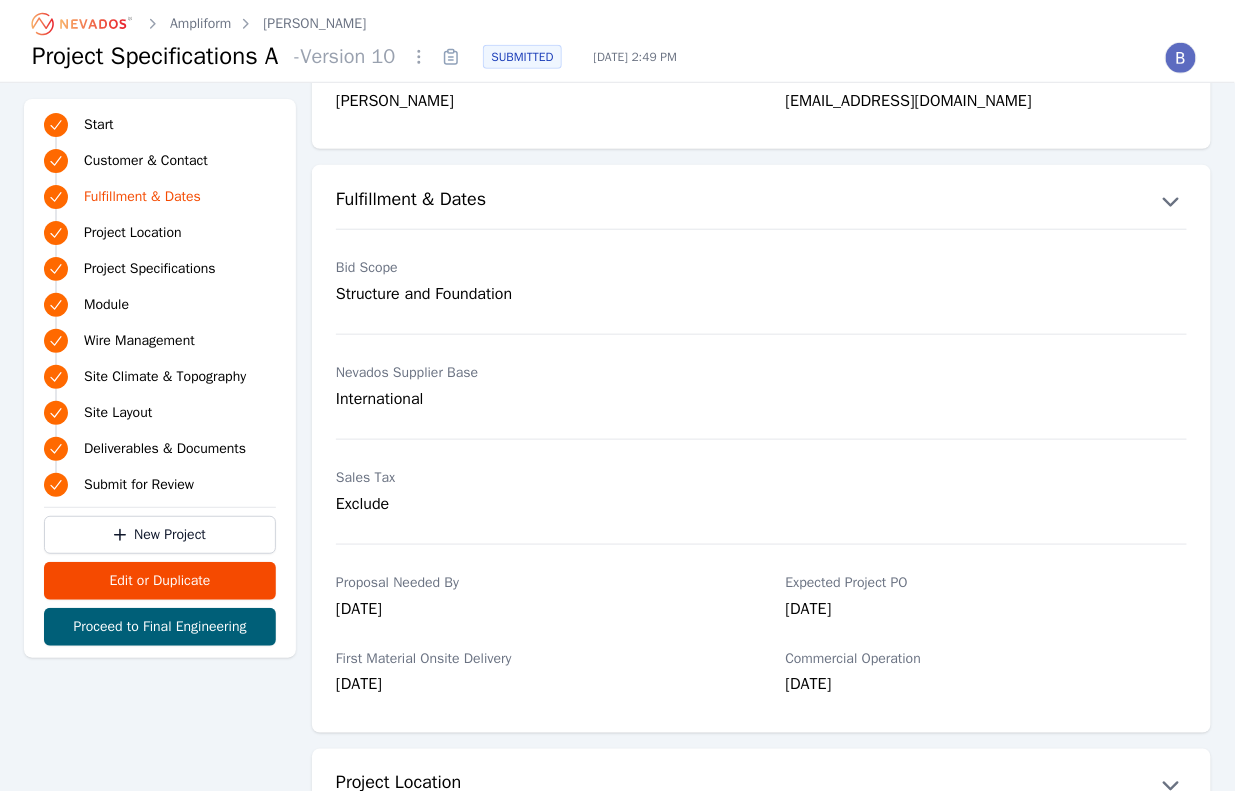 scroll, scrollTop: 0, scrollLeft: 0, axis: both 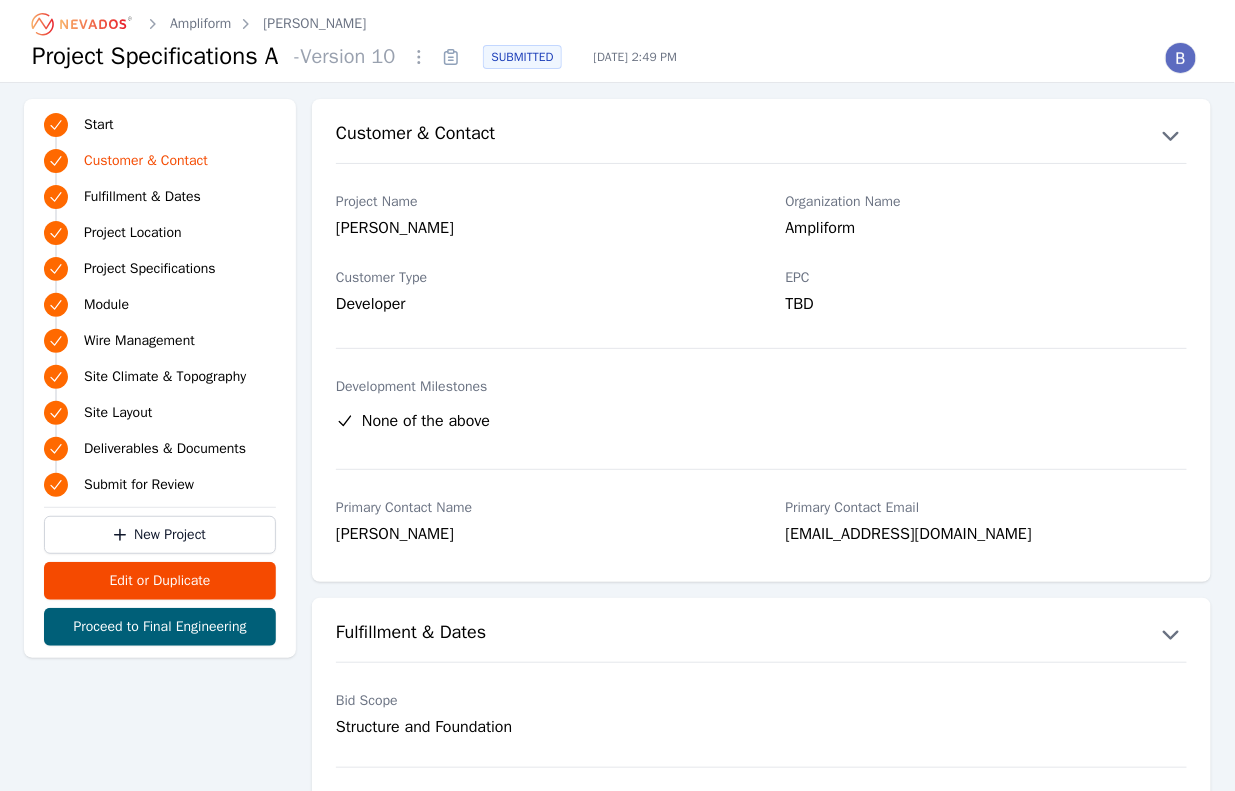 click on "Ampliform" at bounding box center [200, 24] 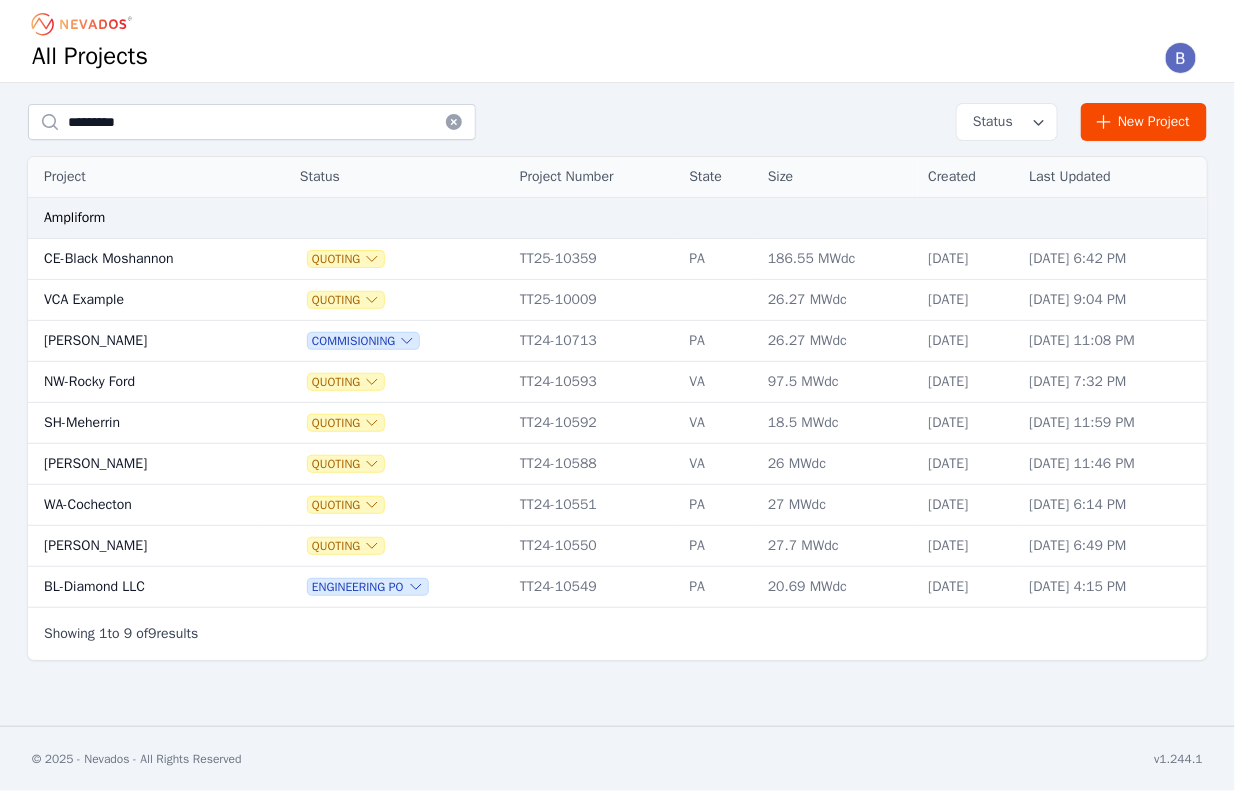 click on "BL-Diamond LLC" at bounding box center (144, 587) 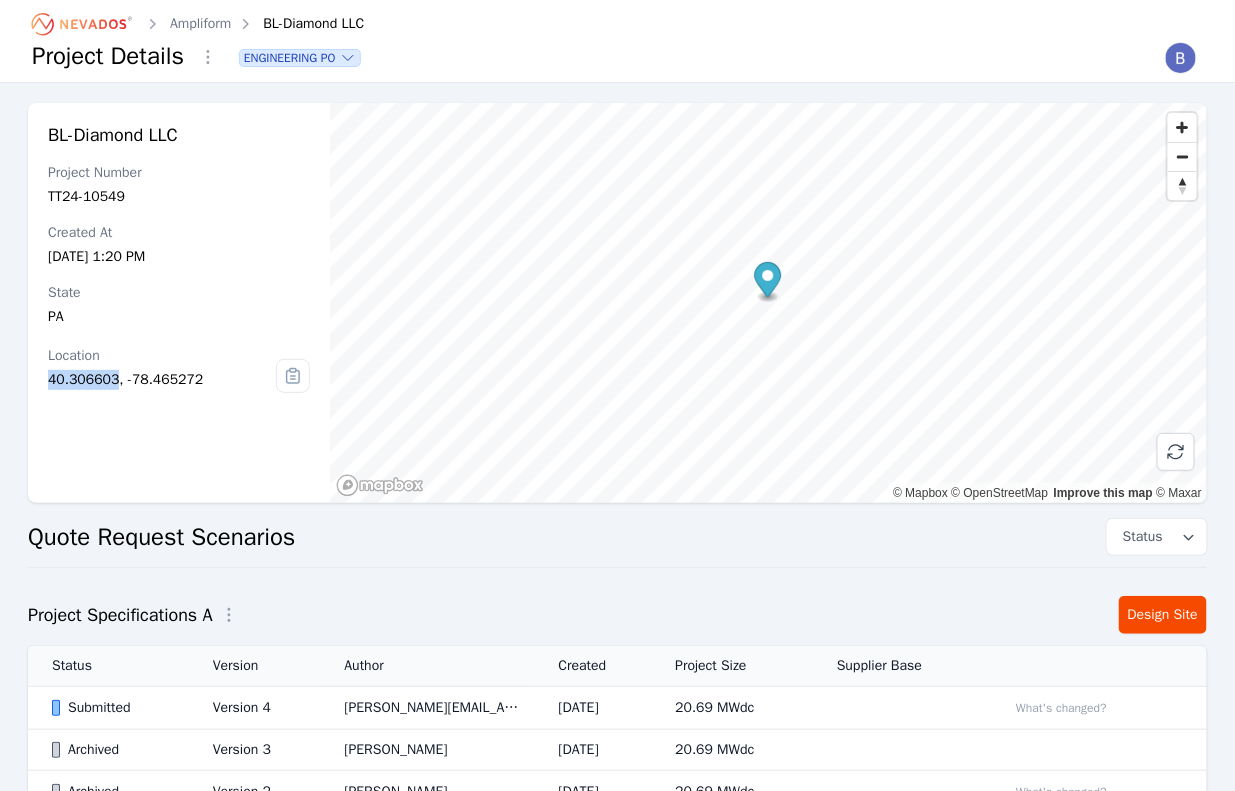 drag, startPoint x: 120, startPoint y: 373, endPoint x: 41, endPoint y: 373, distance: 79 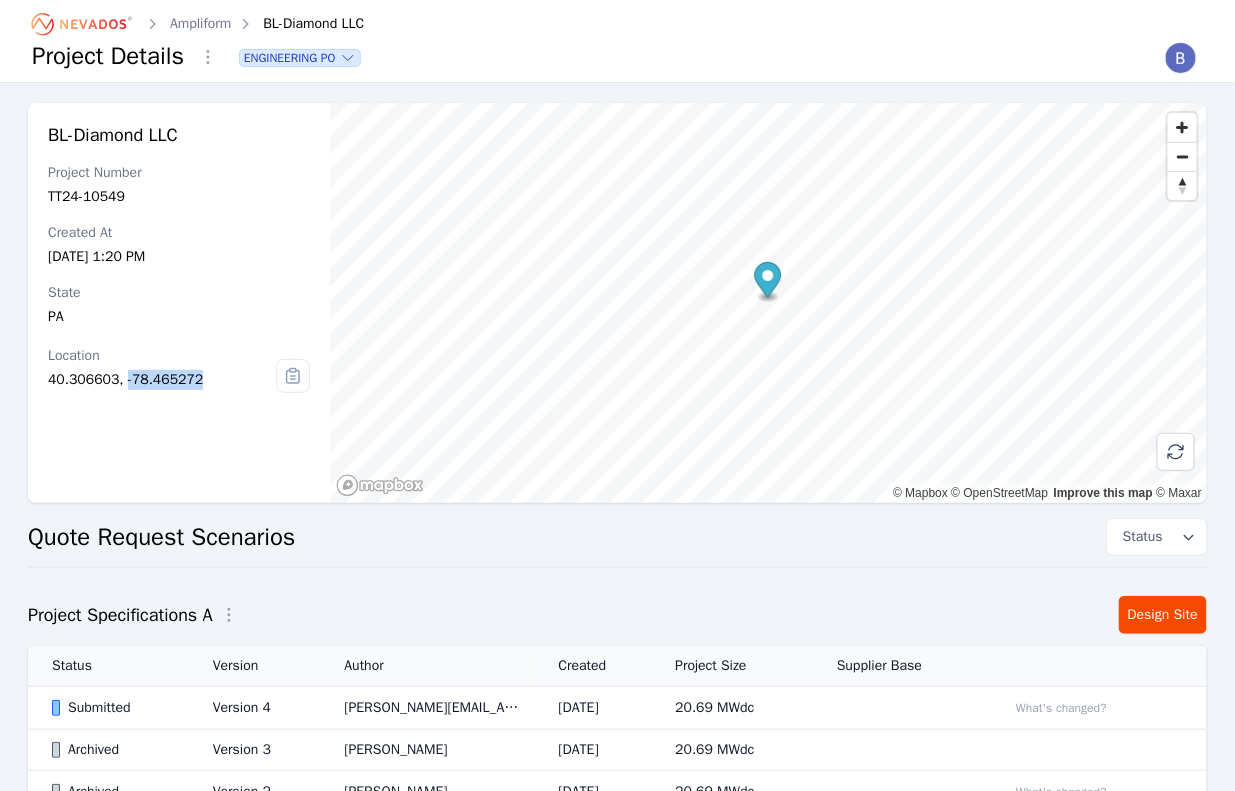 drag, startPoint x: 213, startPoint y: 379, endPoint x: 129, endPoint y: 378, distance: 84.00595 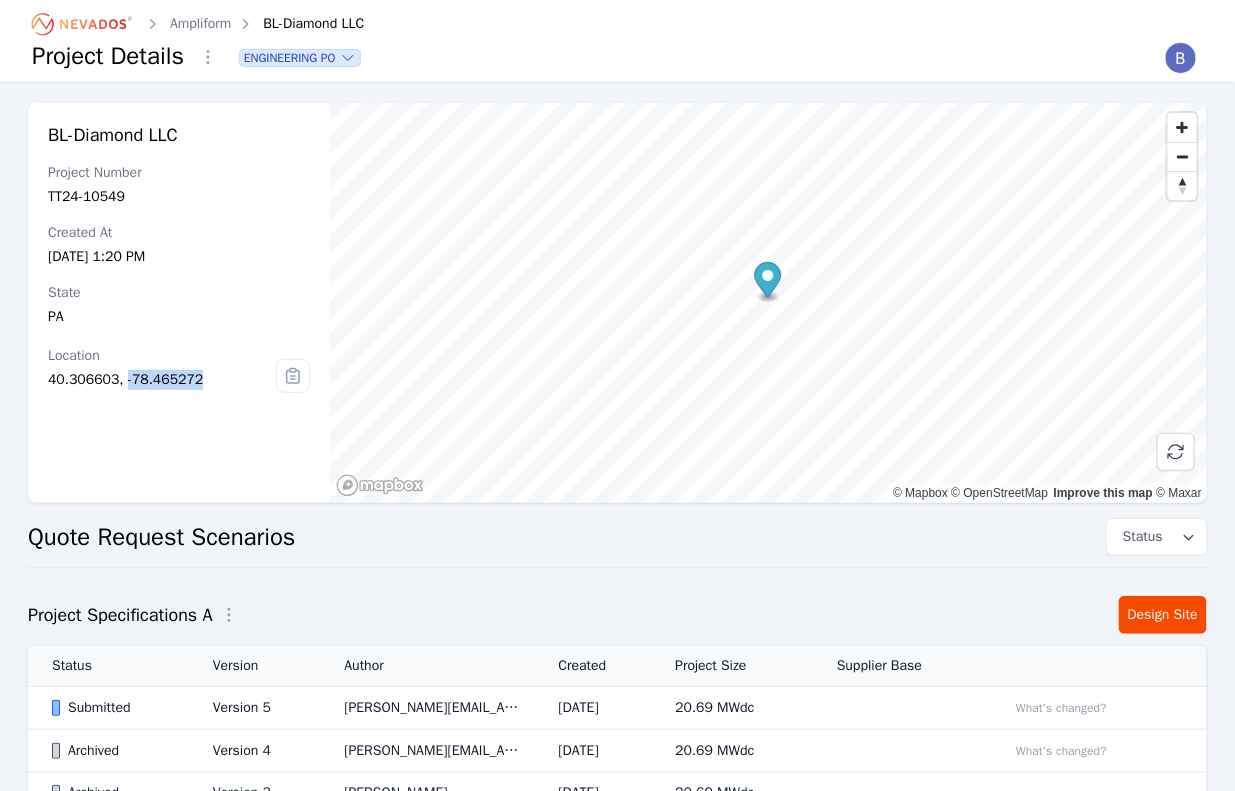 click on "Ampliform" at bounding box center [200, 24] 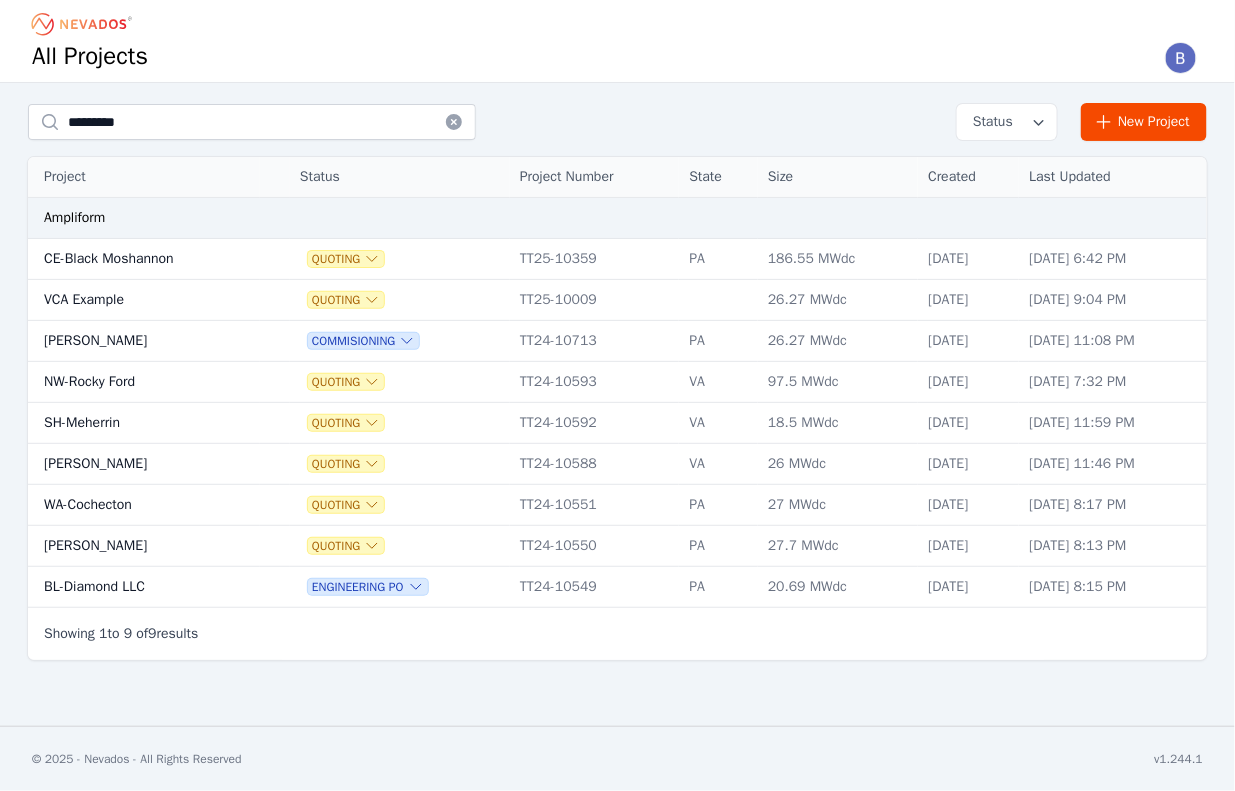 click on "CE-Black Moshannon" at bounding box center (144, 259) 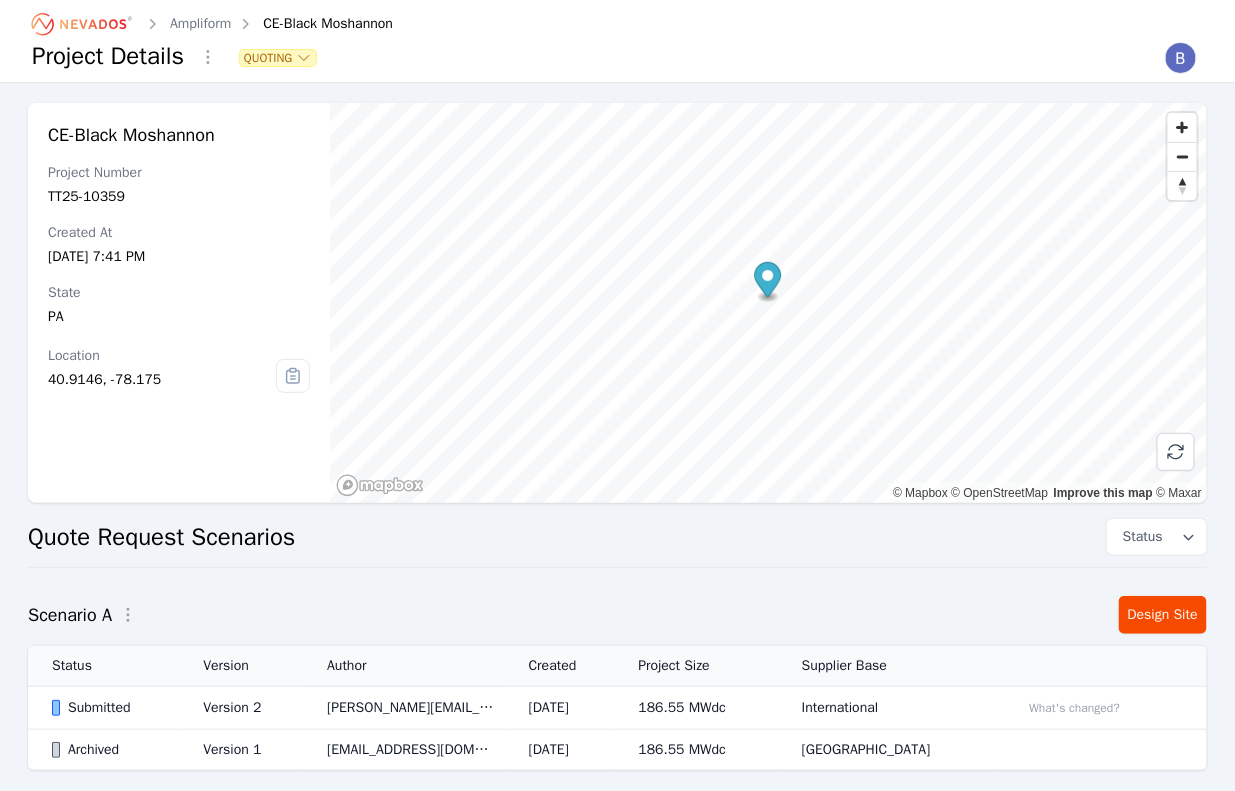 click on "Submitted" at bounding box center [110, 708] 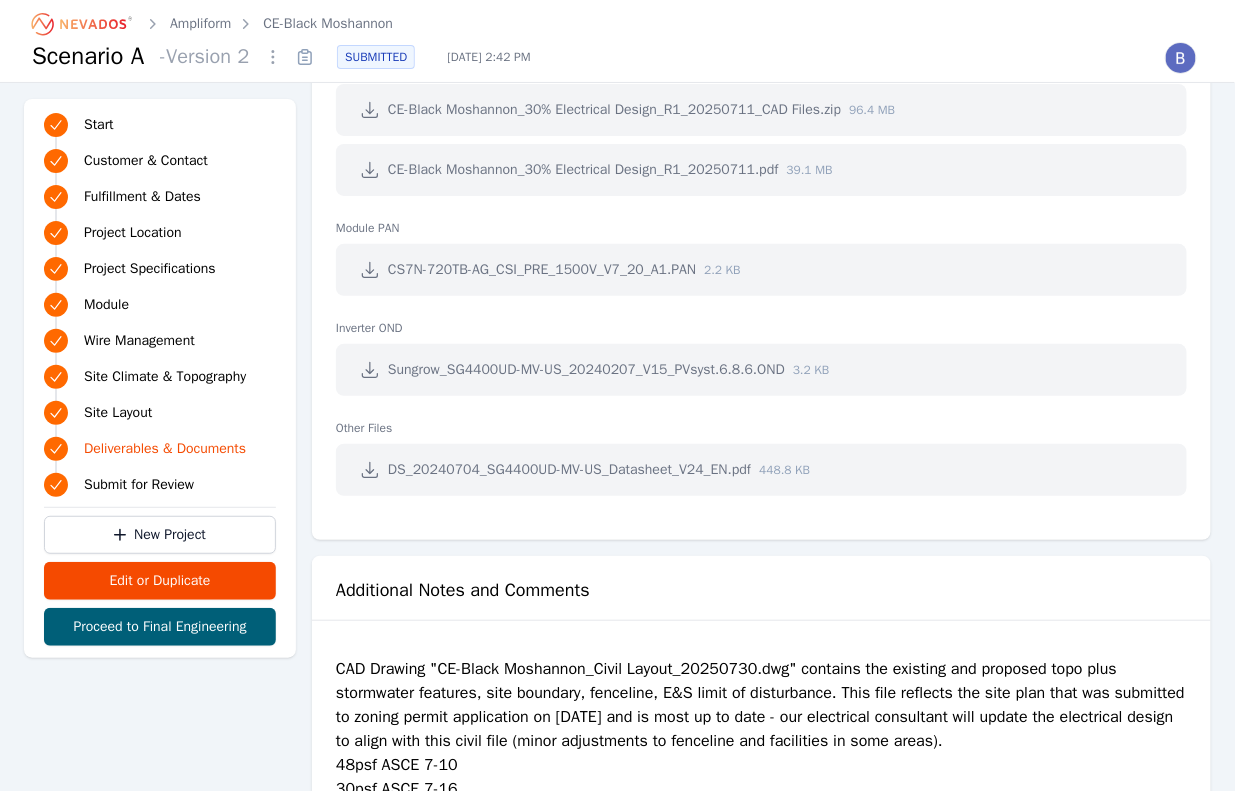 scroll, scrollTop: 4656, scrollLeft: 0, axis: vertical 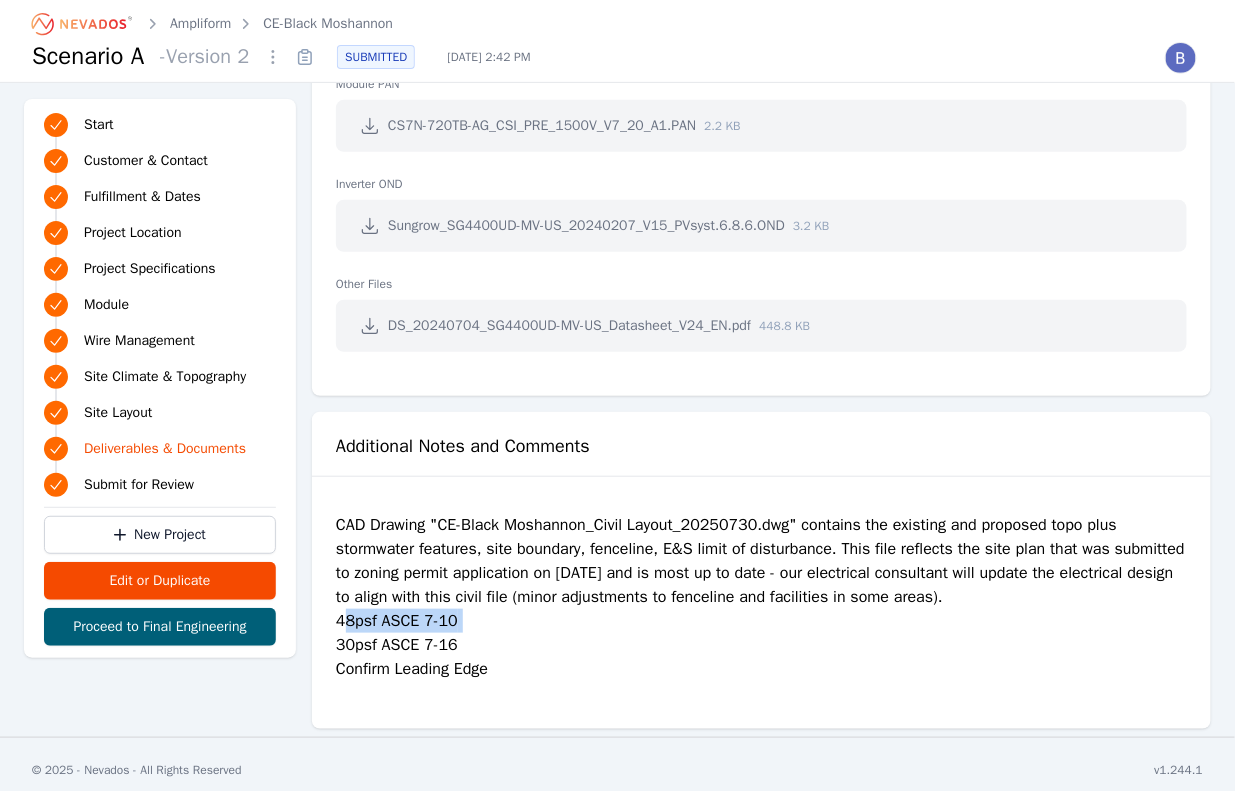 drag, startPoint x: 472, startPoint y: 608, endPoint x: 320, endPoint y: 604, distance: 152.05263 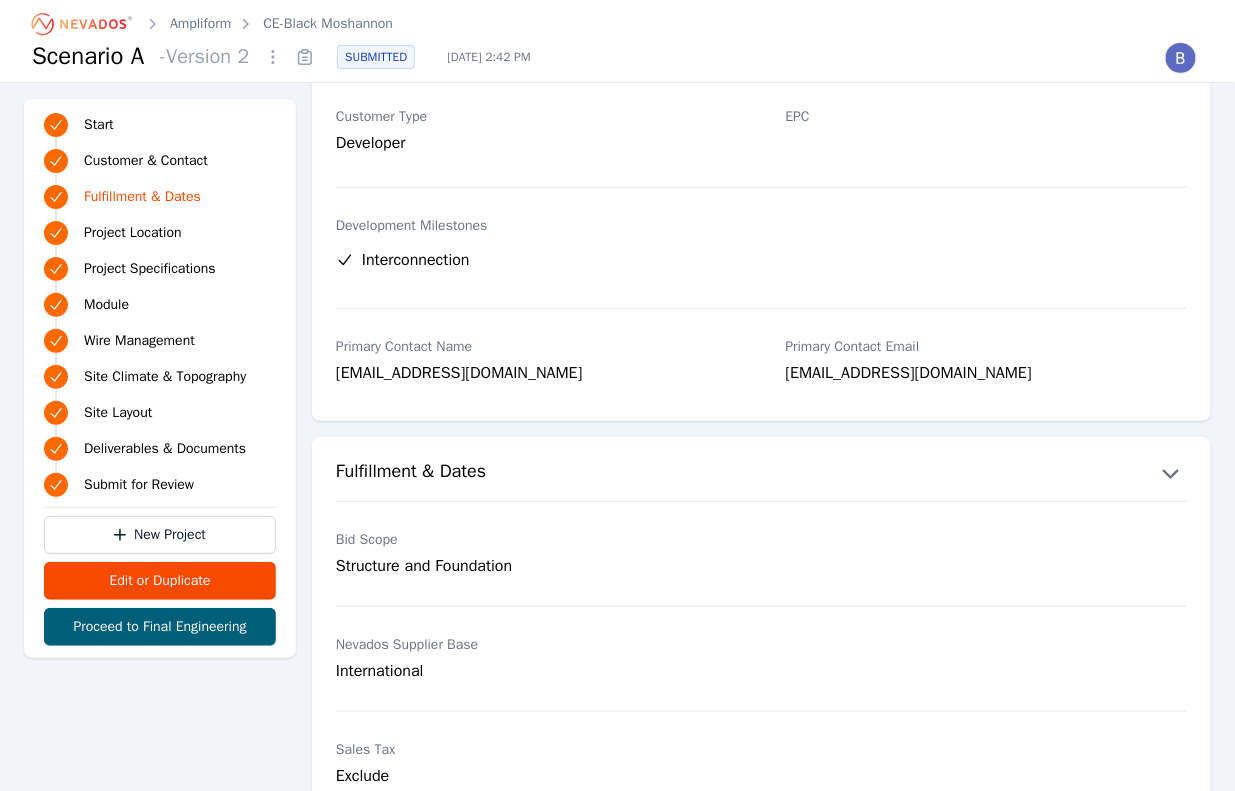 scroll, scrollTop: 65, scrollLeft: 0, axis: vertical 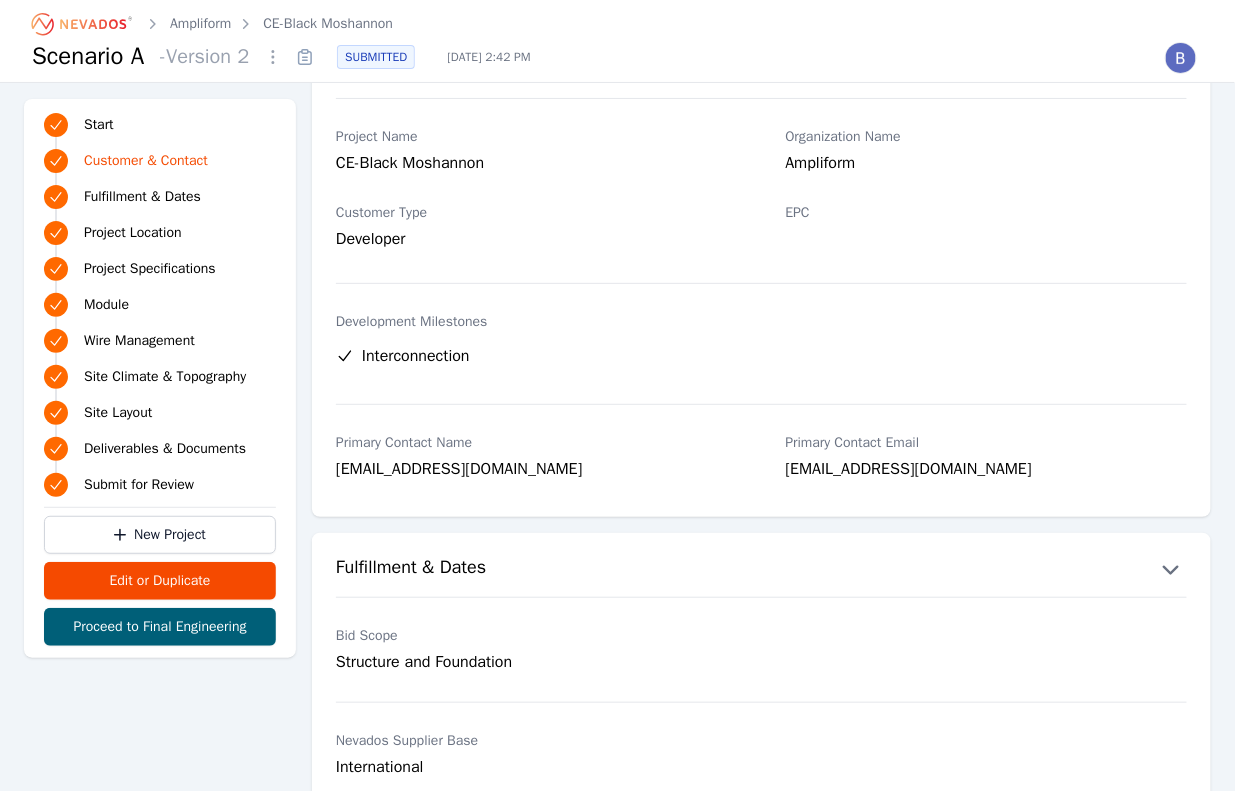 click on "Ampliform" at bounding box center (200, 24) 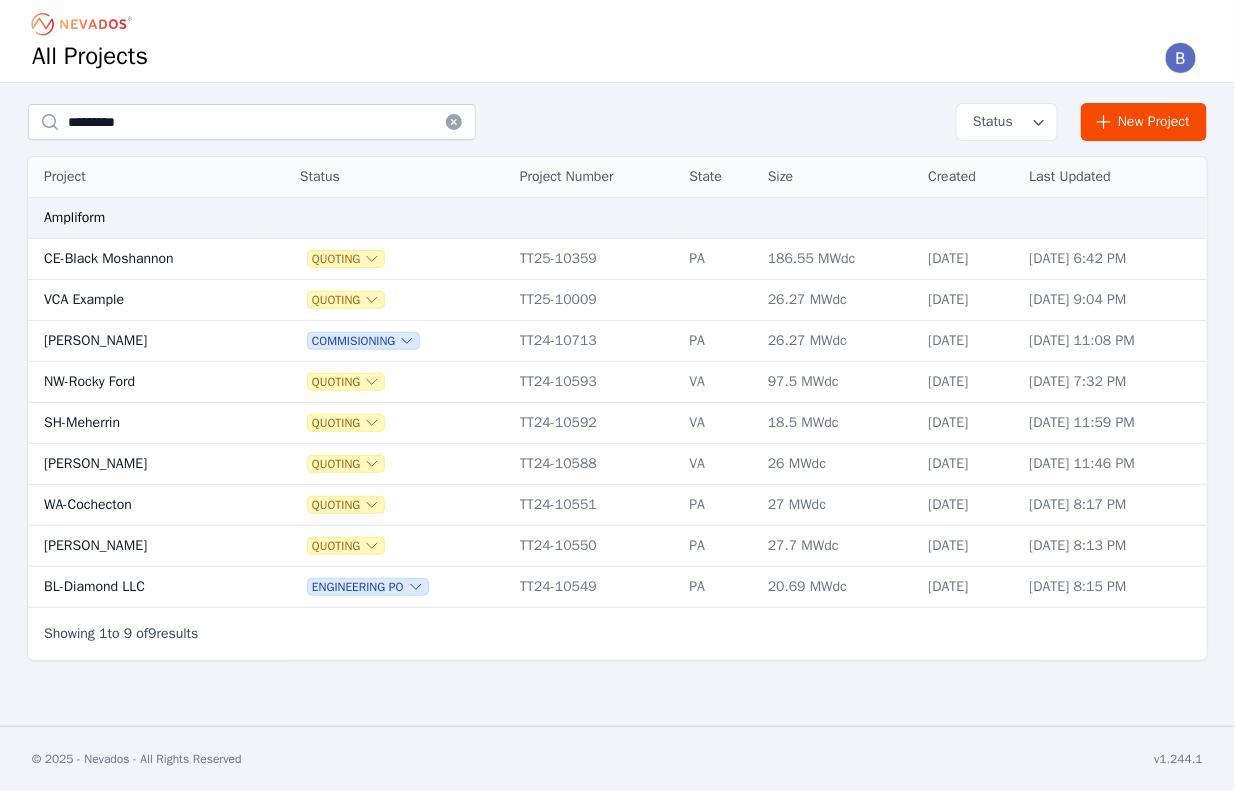 click on "WA-Cochecton" at bounding box center (144, 505) 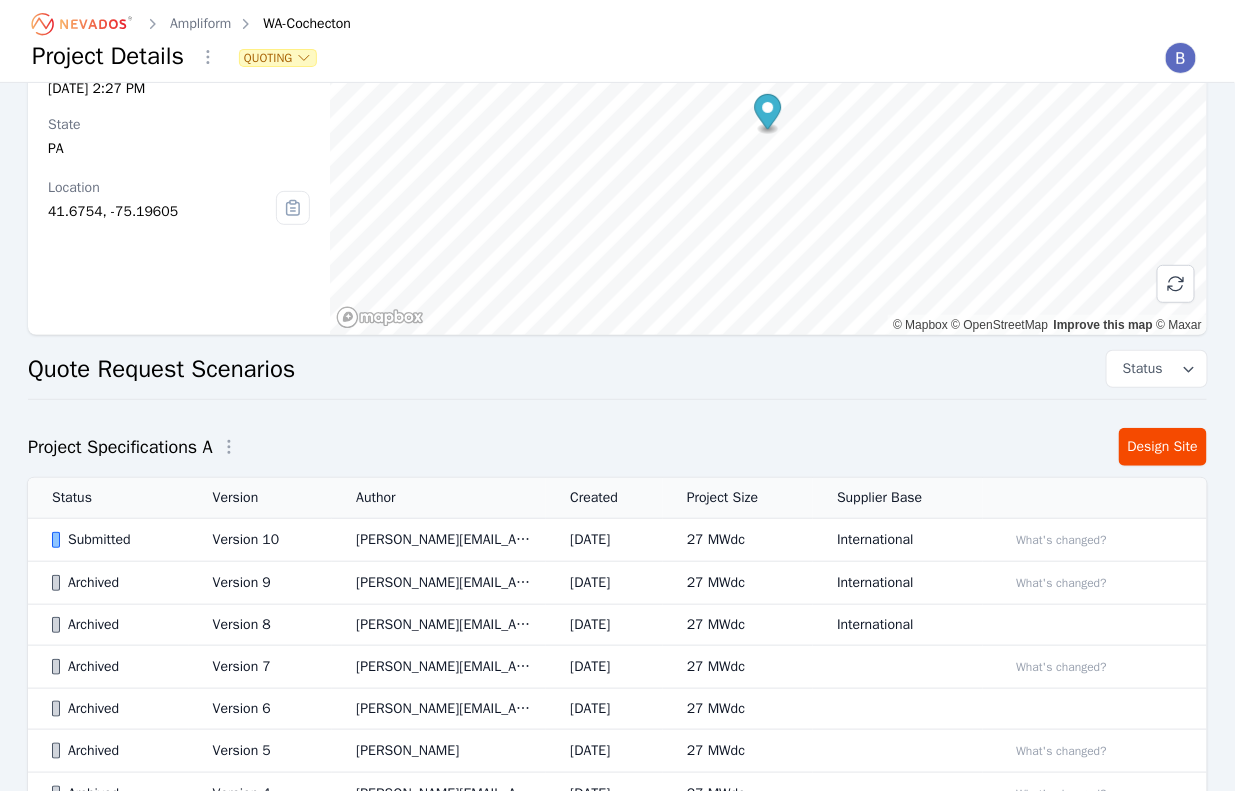 scroll, scrollTop: 225, scrollLeft: 0, axis: vertical 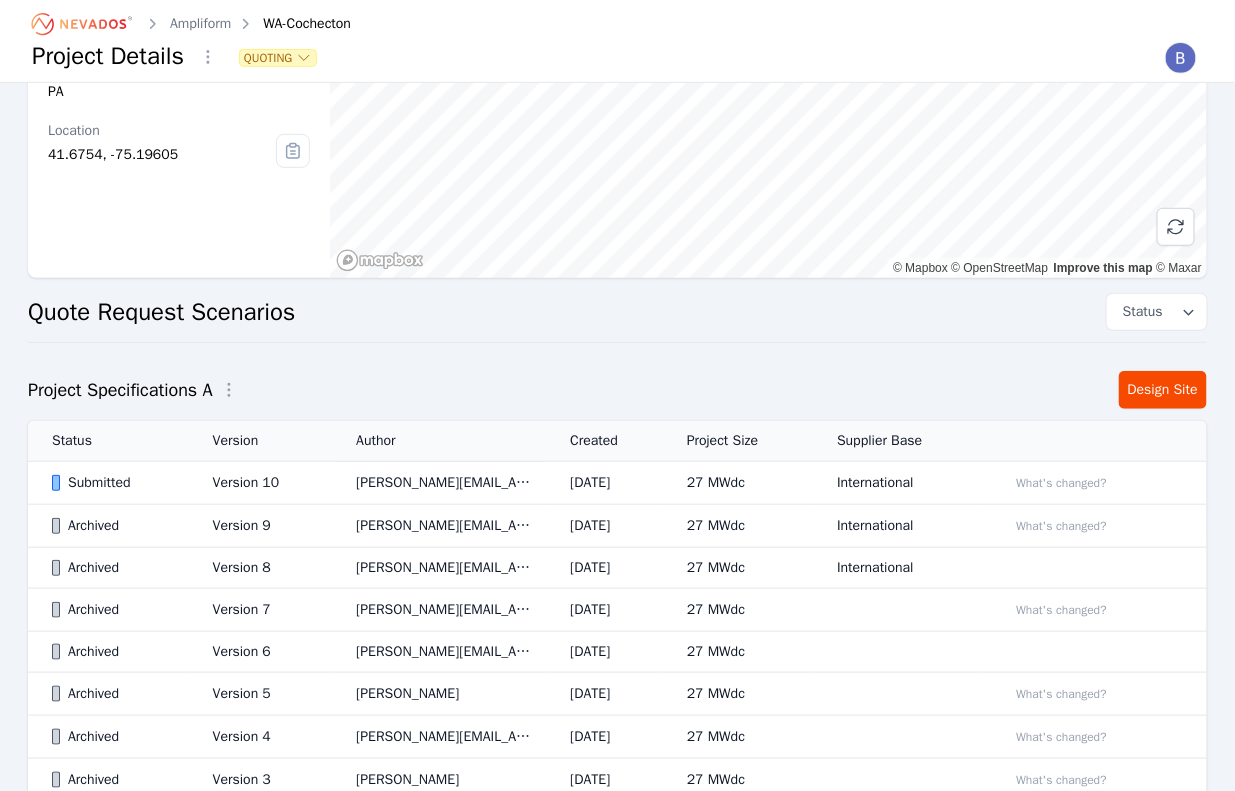 click on "Submitted" at bounding box center [115, 483] 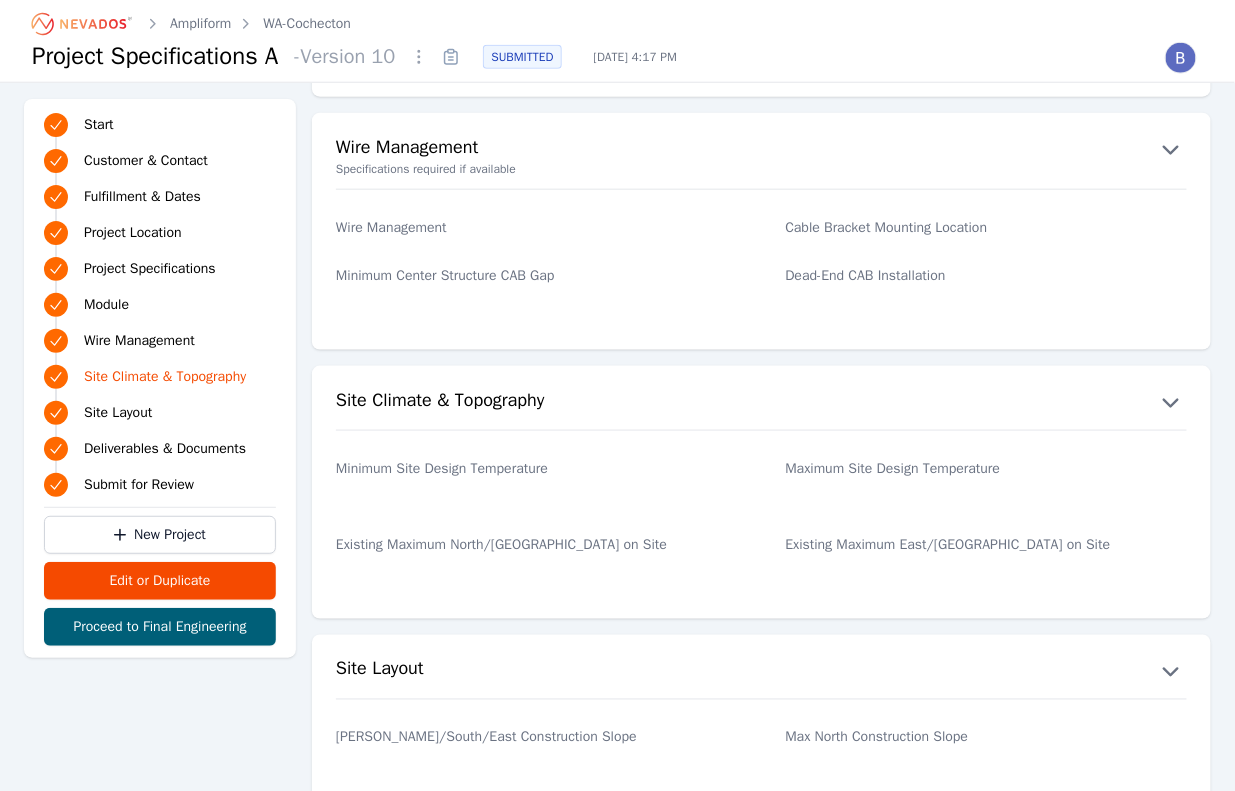 scroll, scrollTop: 4072, scrollLeft: 0, axis: vertical 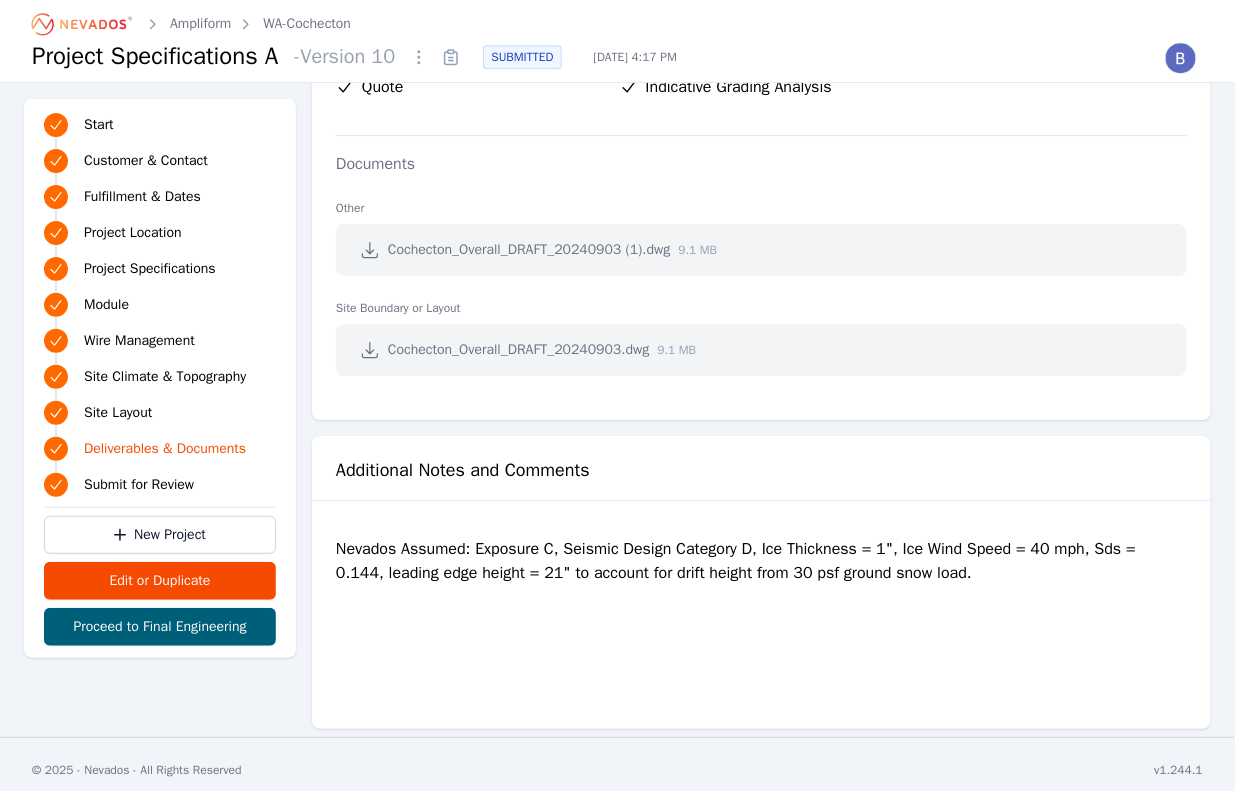 click on "Ampliform" at bounding box center (200, 24) 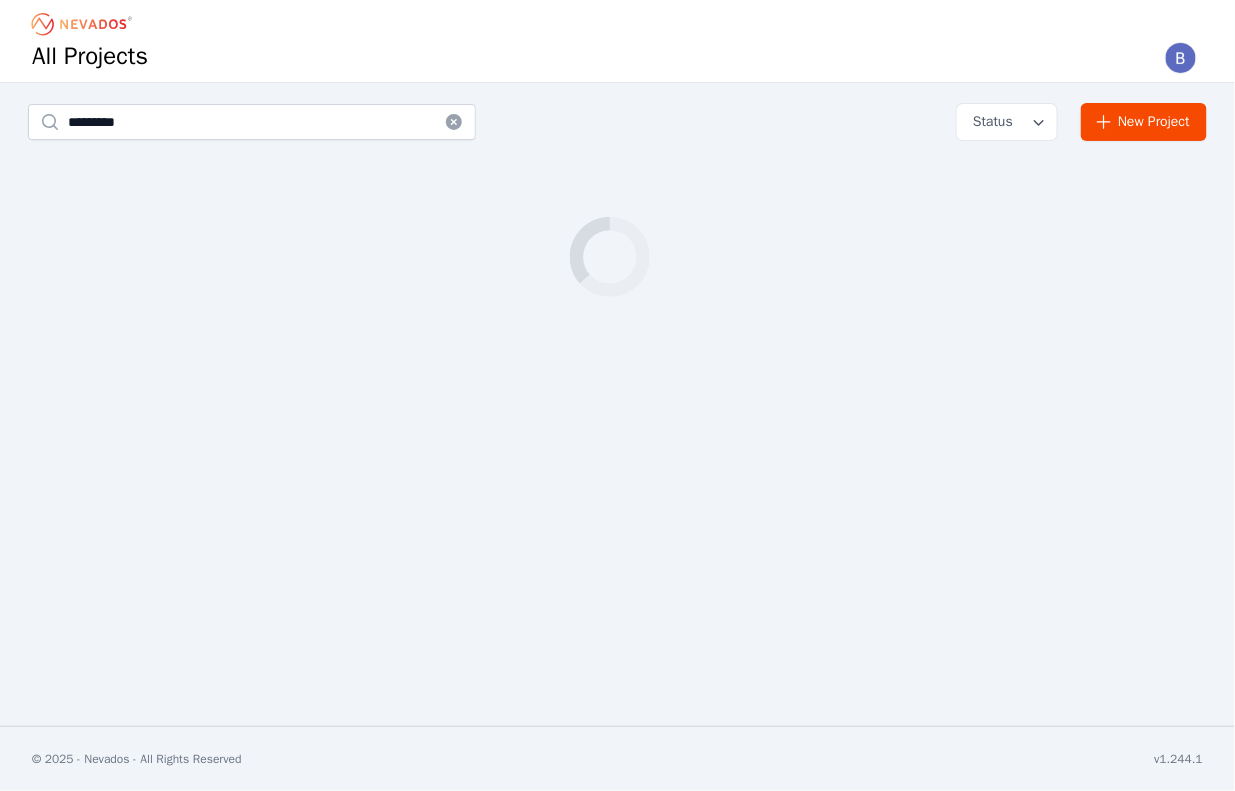 scroll, scrollTop: 0, scrollLeft: 0, axis: both 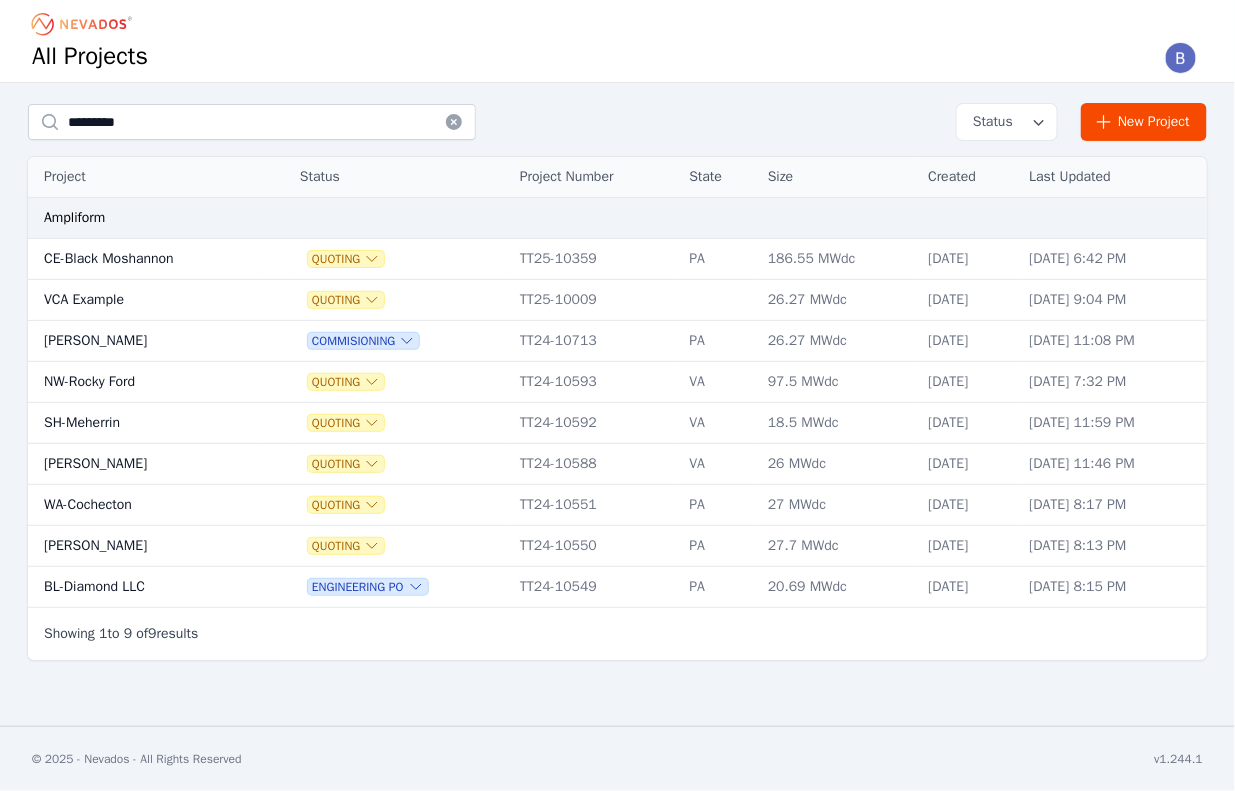 click on "BL Hileman" at bounding box center (144, 546) 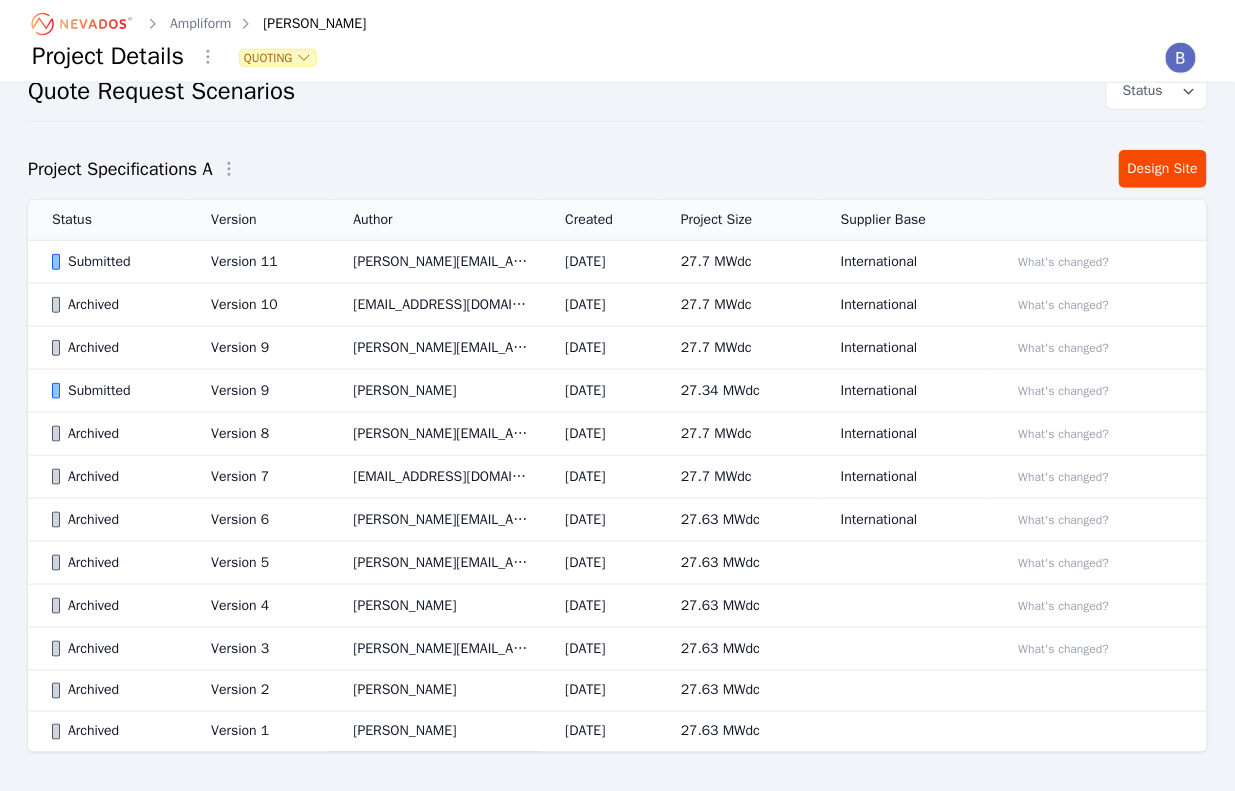 scroll, scrollTop: 450, scrollLeft: 0, axis: vertical 